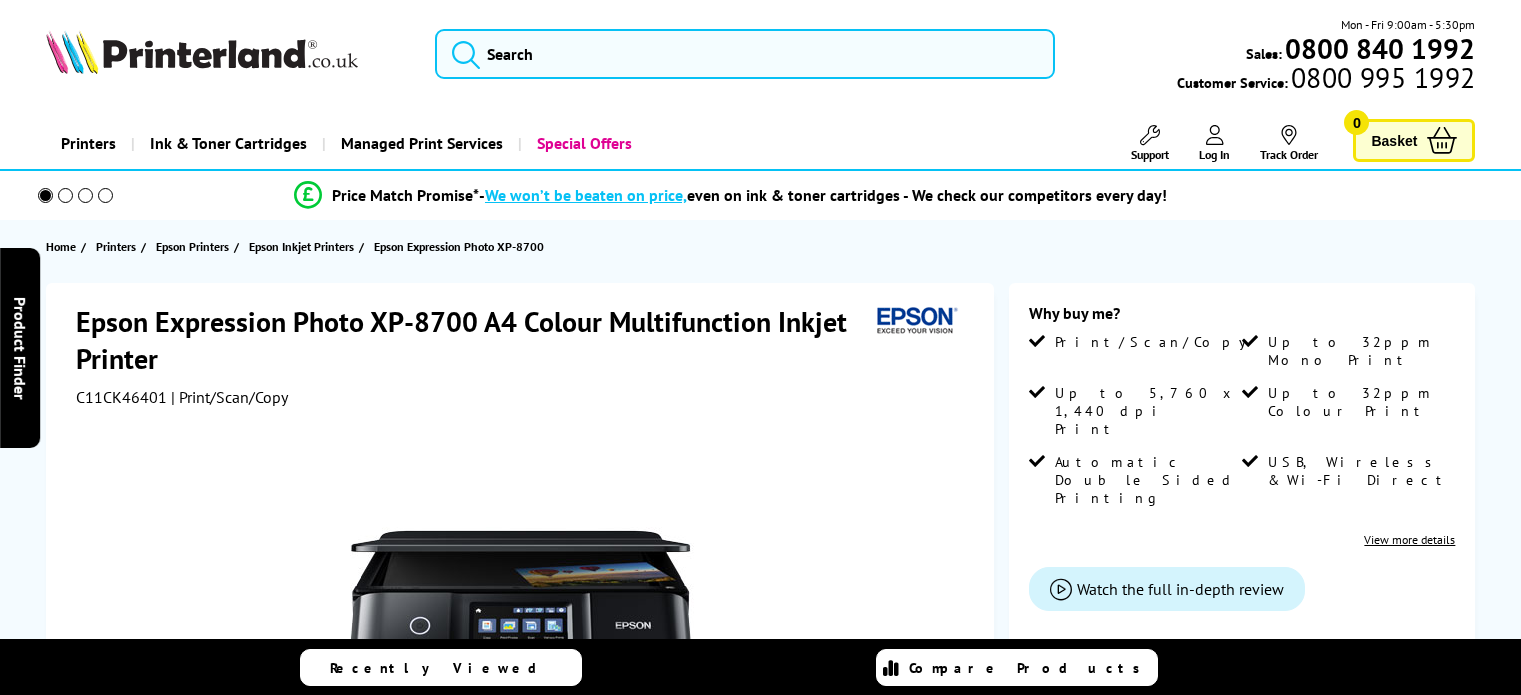 scroll, scrollTop: 0, scrollLeft: 0, axis: both 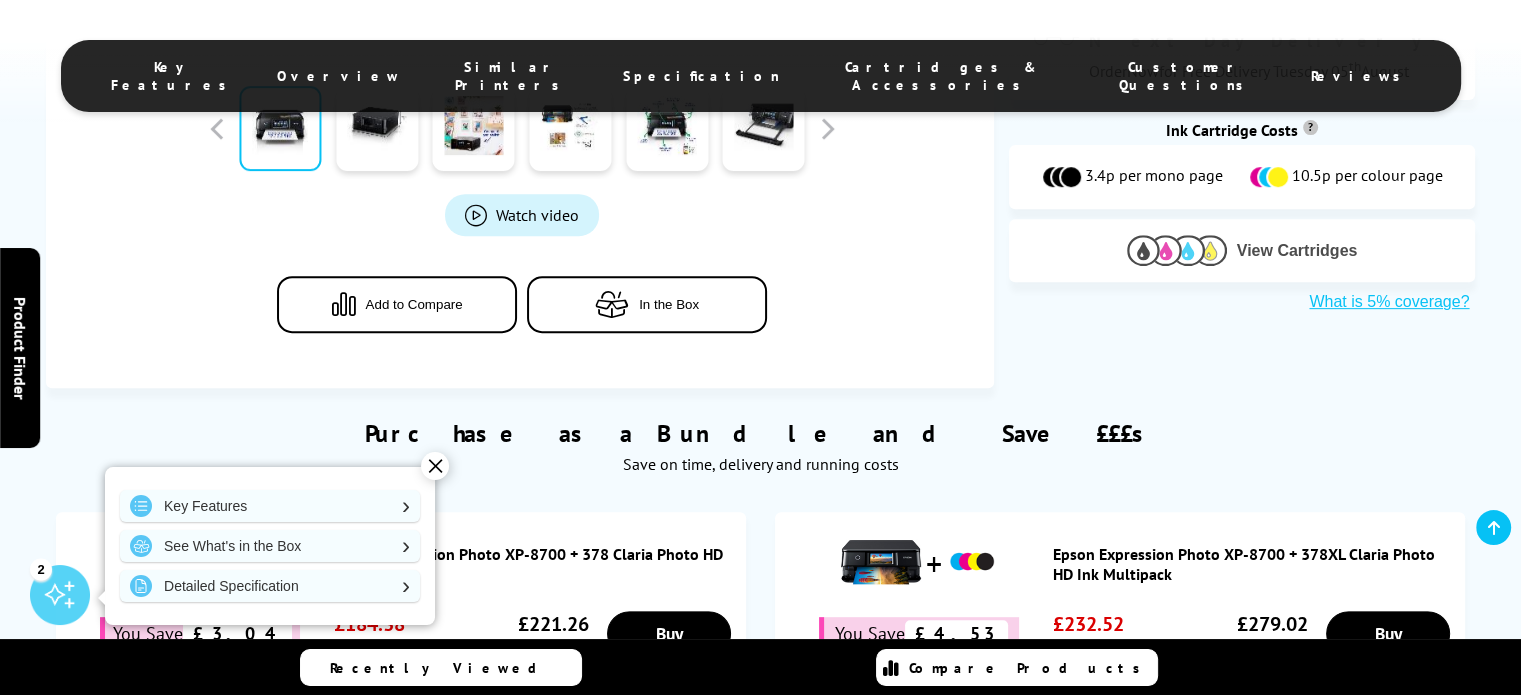click on "View Cartridges" at bounding box center (1297, 251) 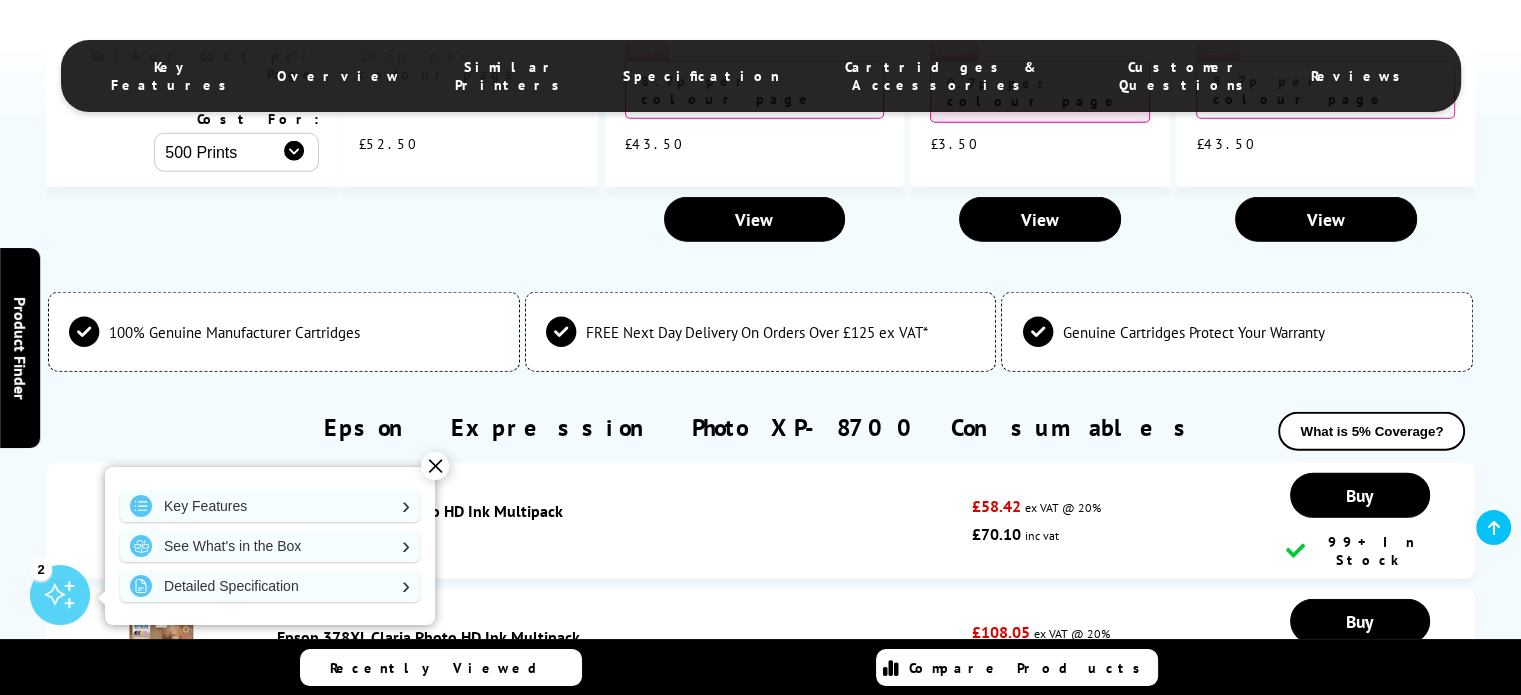 scroll, scrollTop: 5180, scrollLeft: 0, axis: vertical 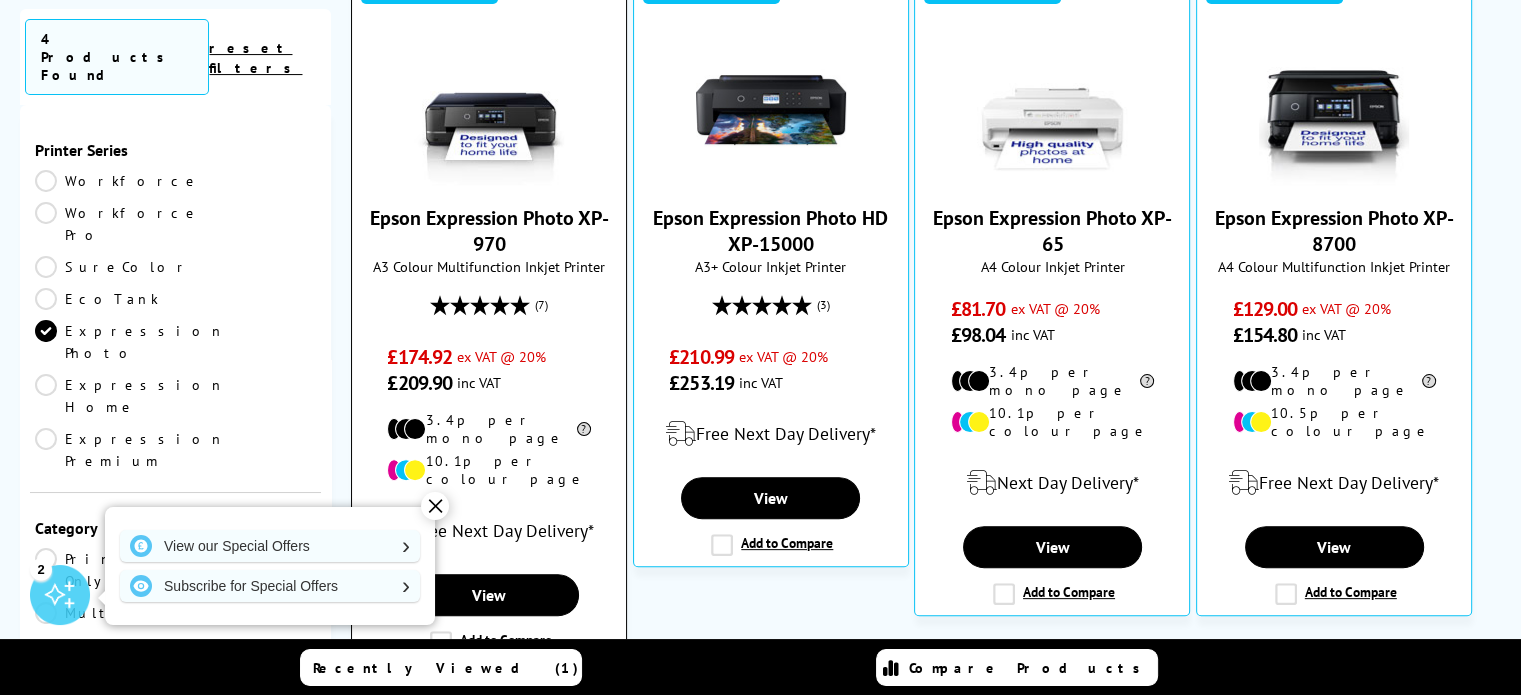 click on "Epson Expression Photo XP-970" at bounding box center [489, 231] 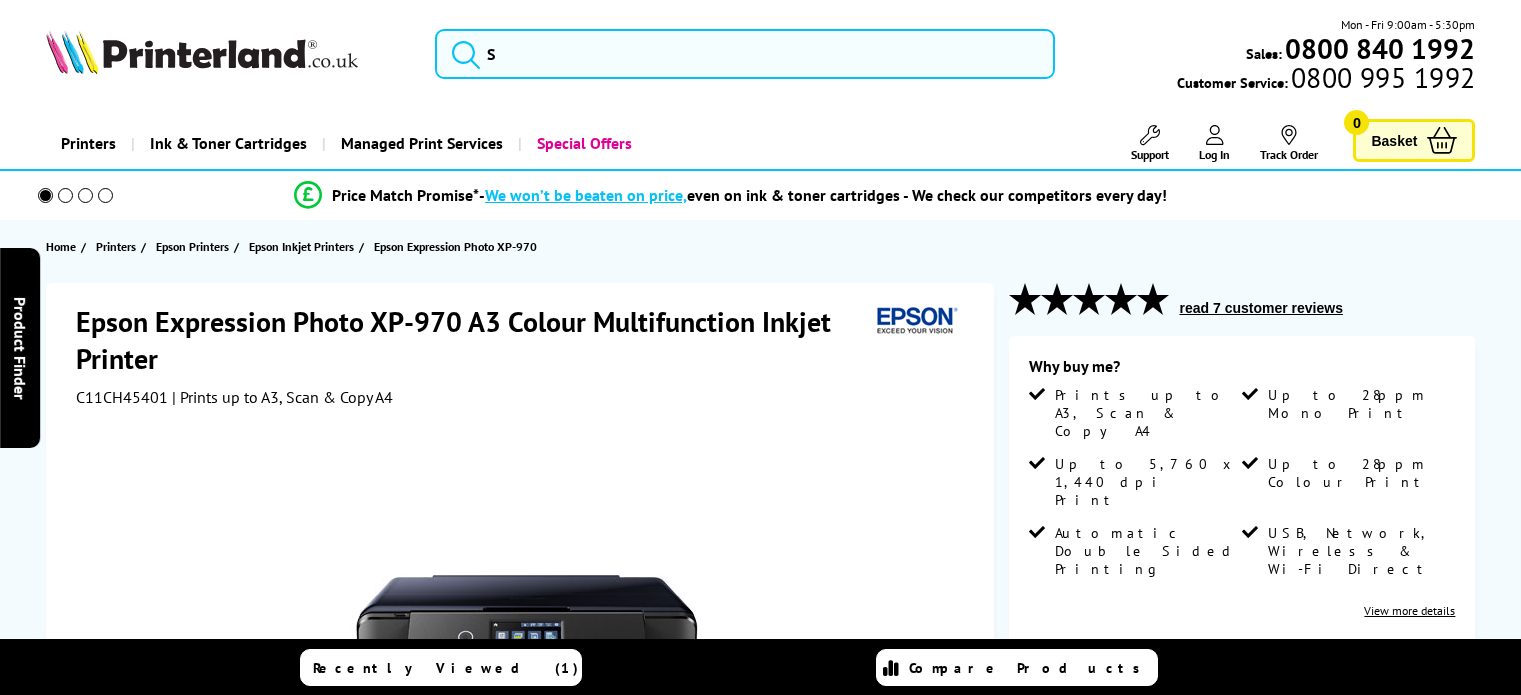 scroll, scrollTop: 0, scrollLeft: 0, axis: both 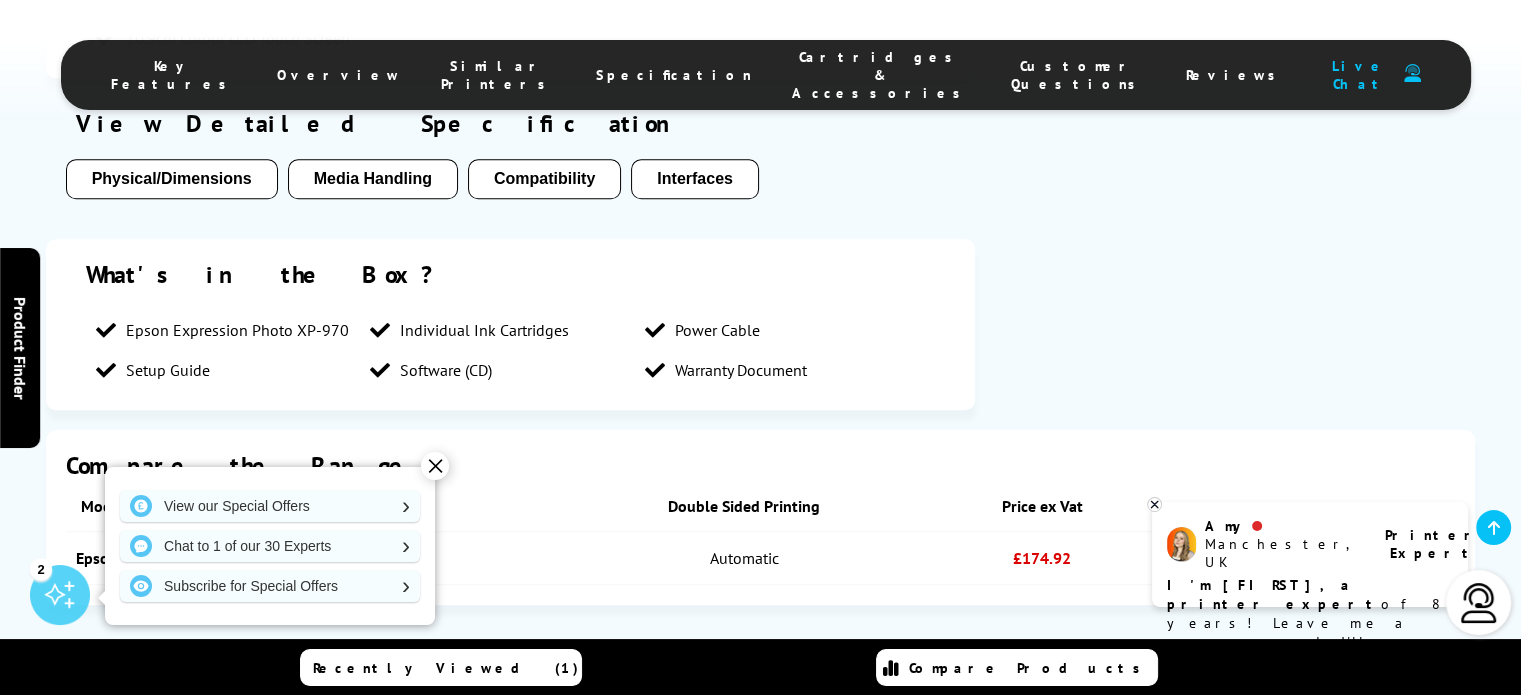click on "Physical/Dimensions" at bounding box center [172, 179] 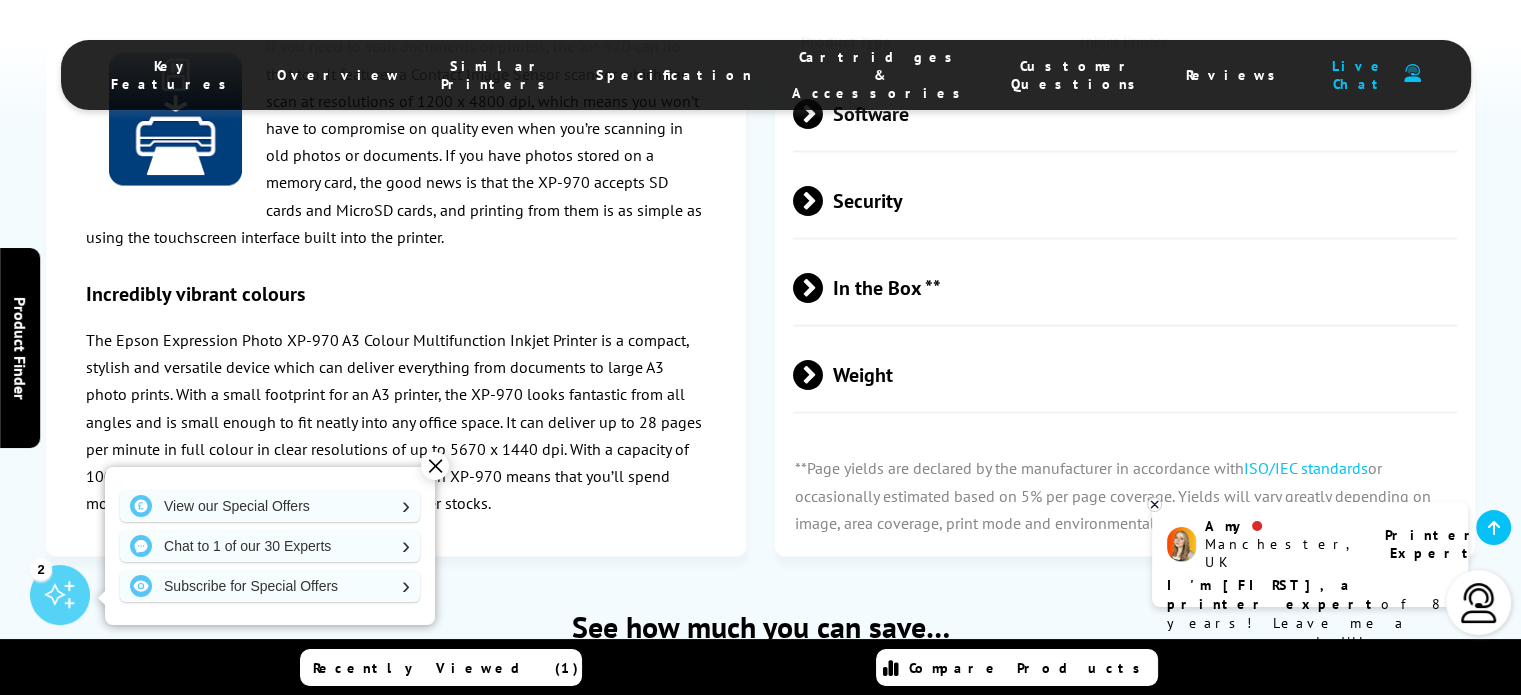 scroll, scrollTop: 4042, scrollLeft: 0, axis: vertical 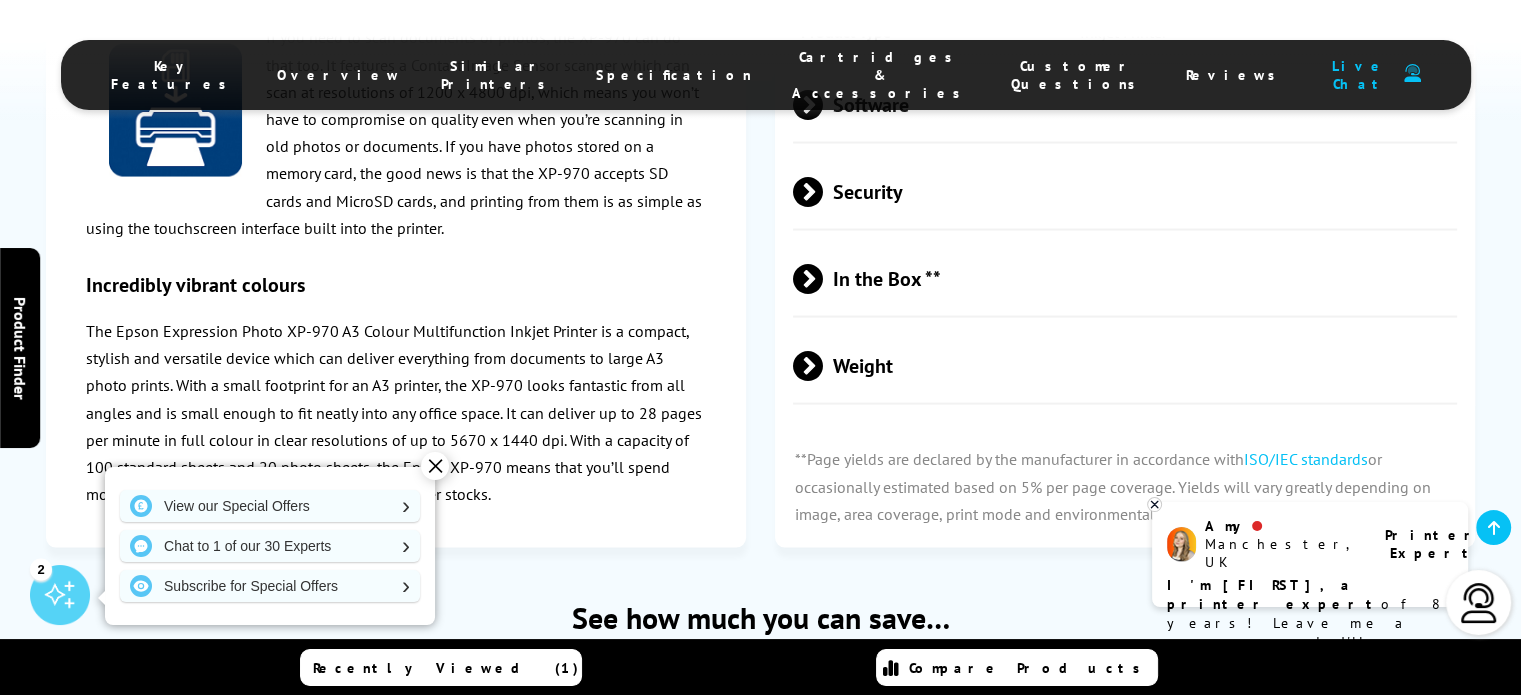 click at bounding box center (823, 279) 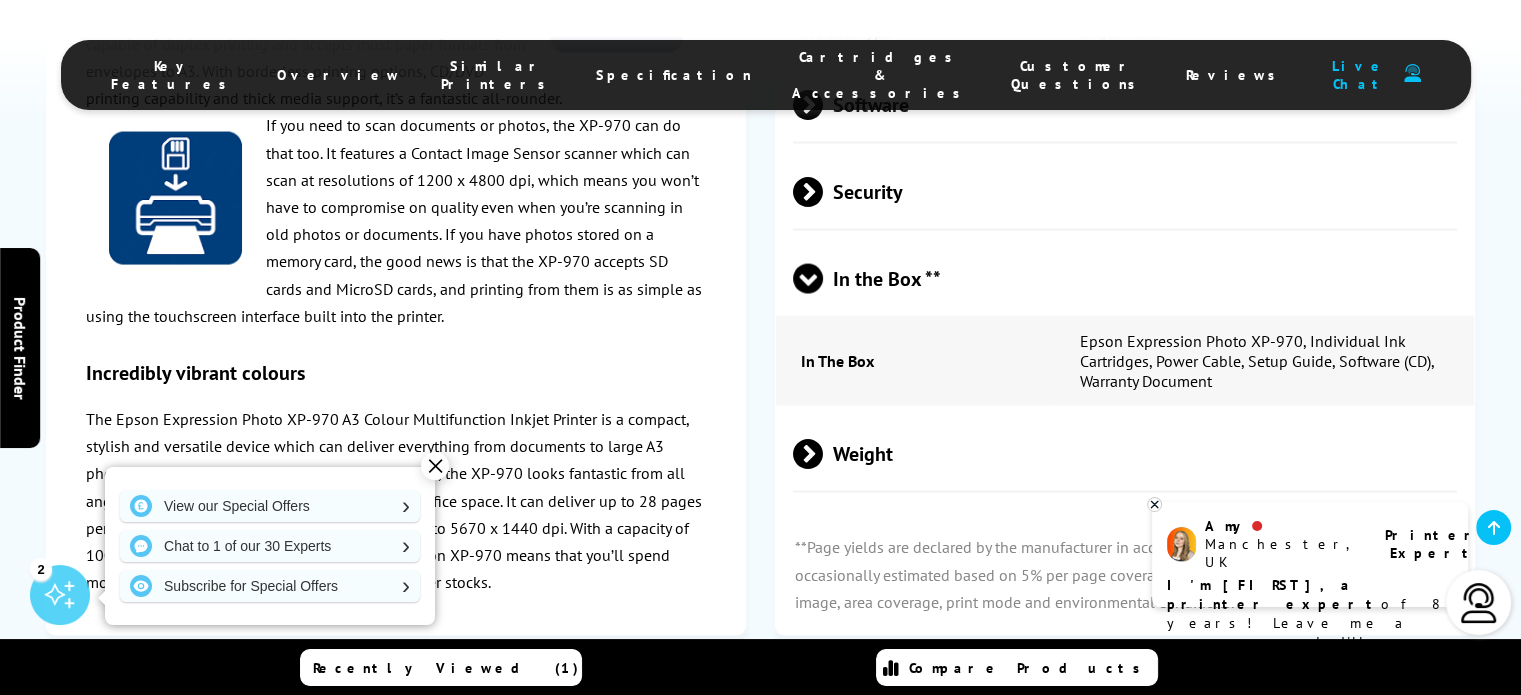 click on "Weight" at bounding box center (1125, 453) 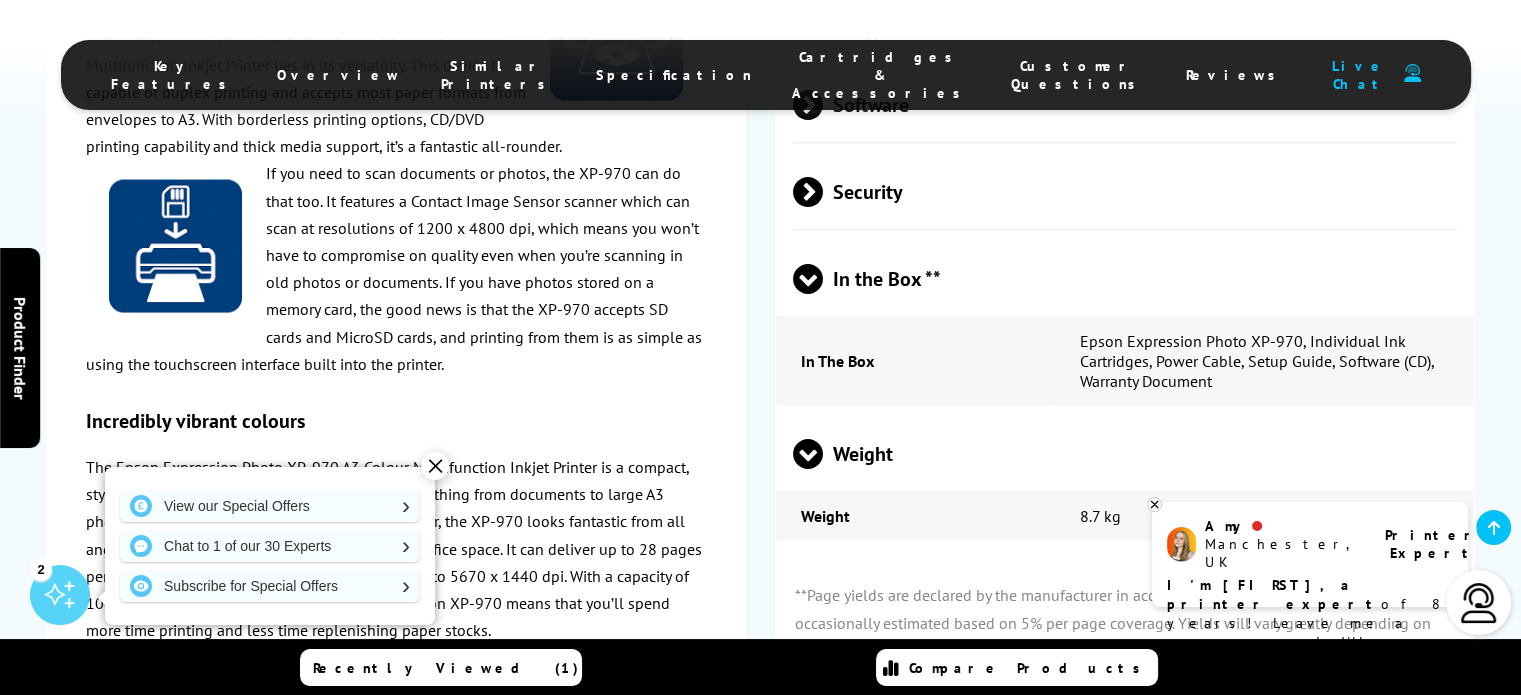 click on "In the Box **" at bounding box center (1125, 278) 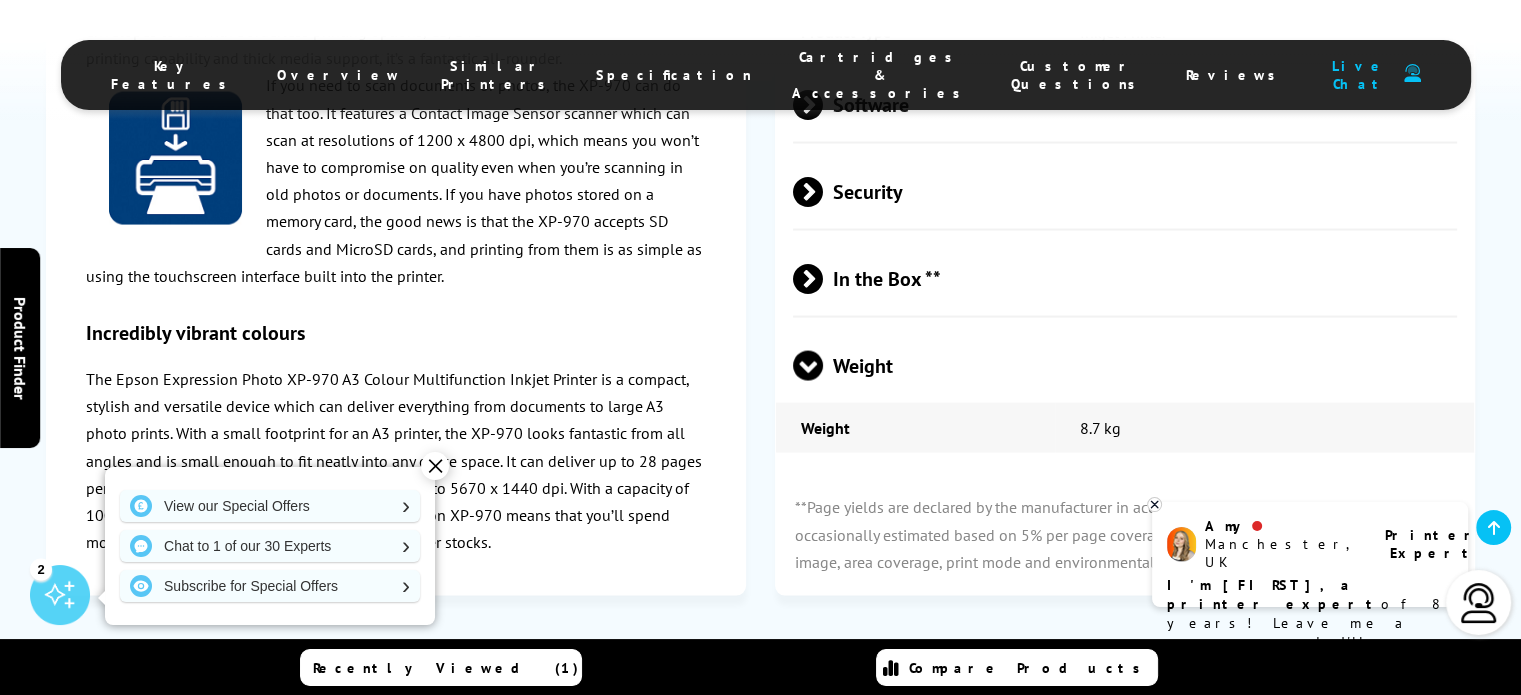 click on "Software" at bounding box center (1125, 104) 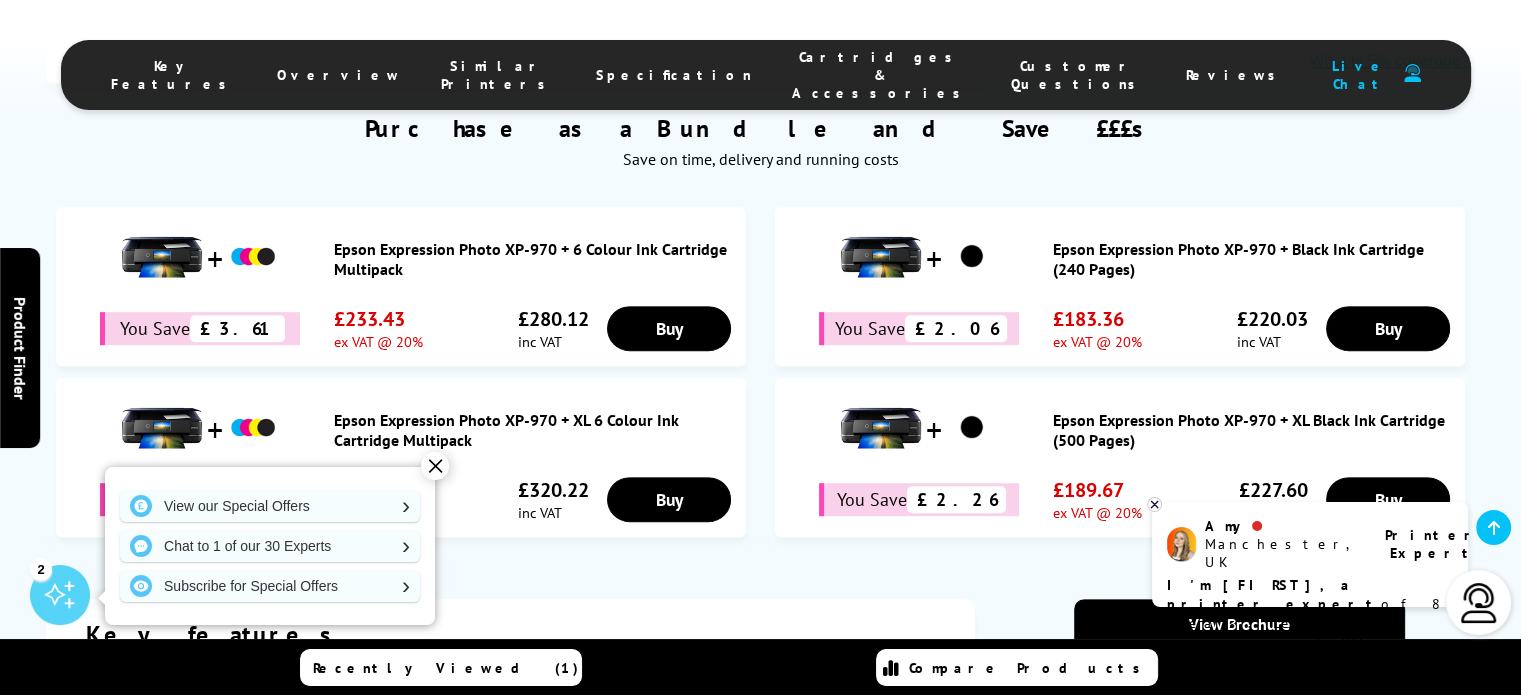 scroll, scrollTop: 1042, scrollLeft: 0, axis: vertical 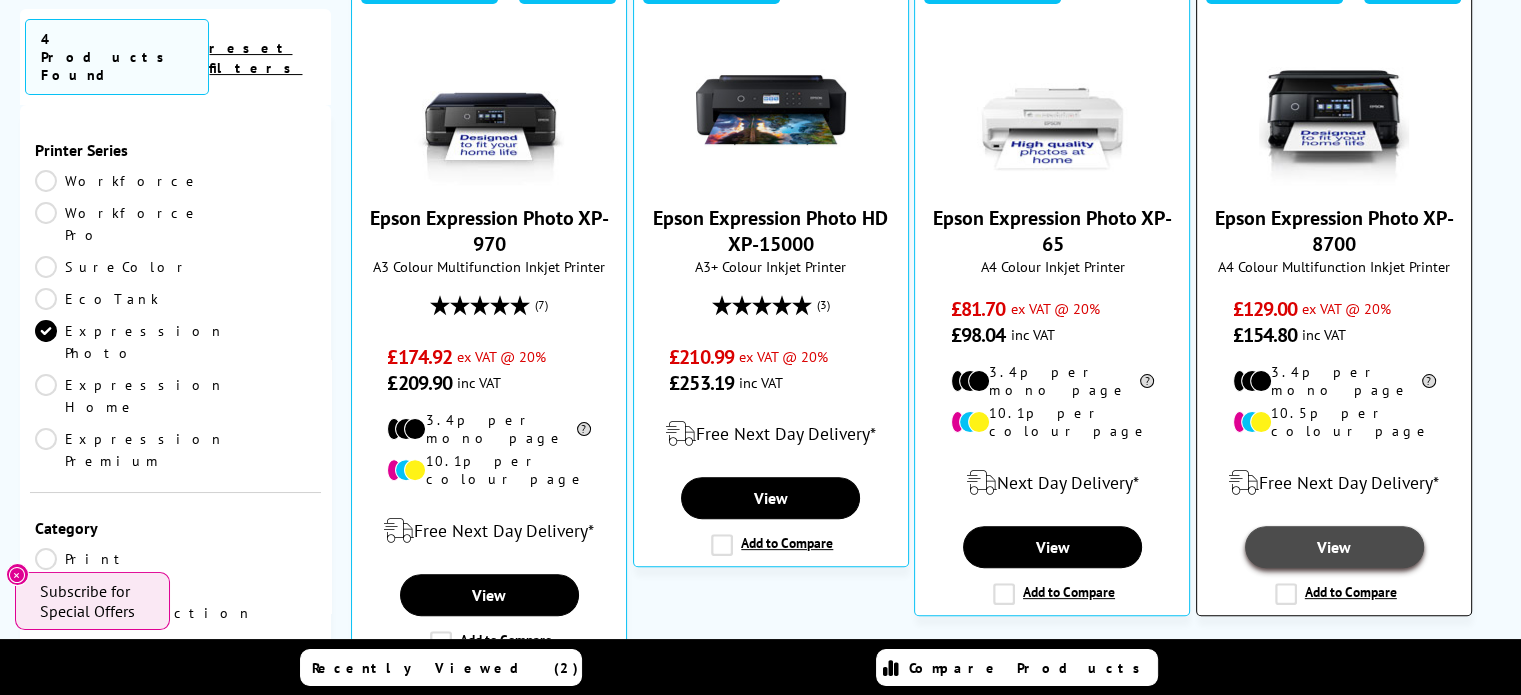 click on "View" at bounding box center (1334, 547) 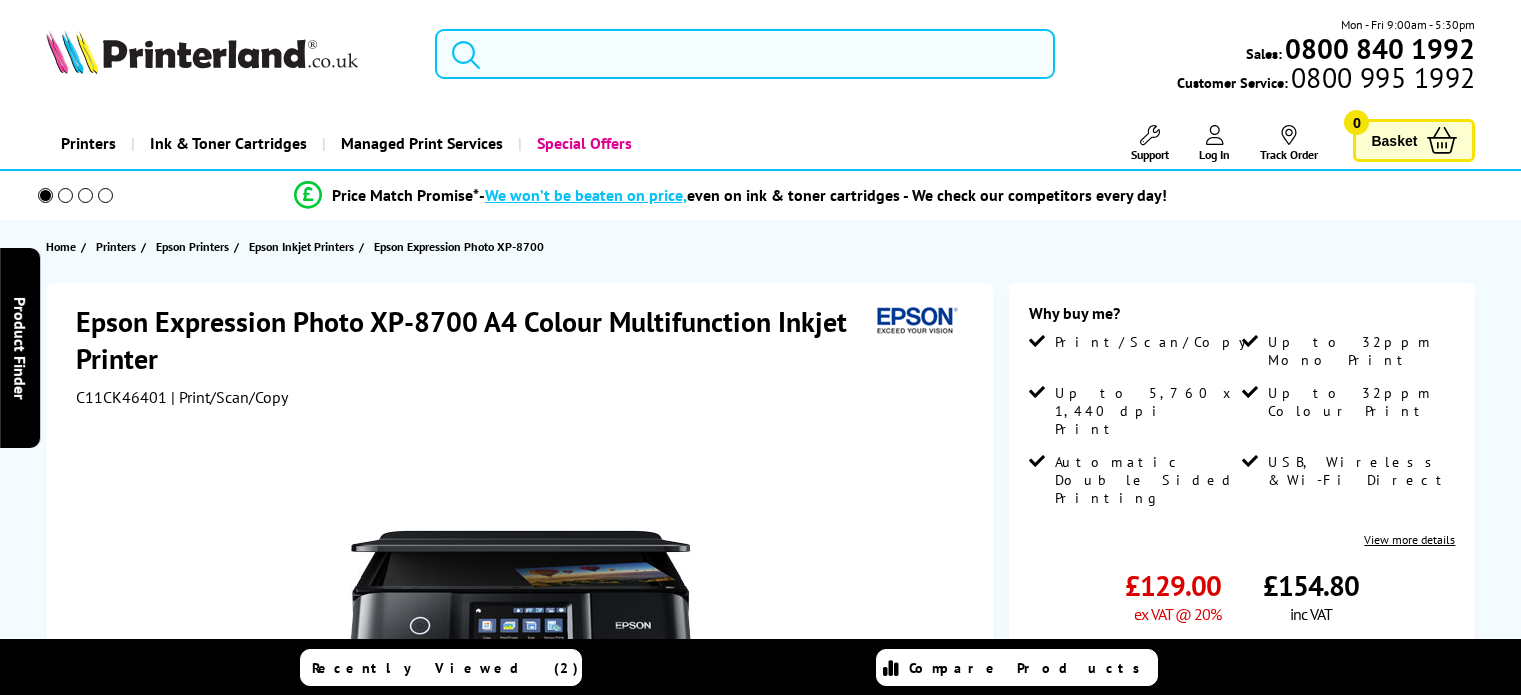 scroll, scrollTop: 0, scrollLeft: 0, axis: both 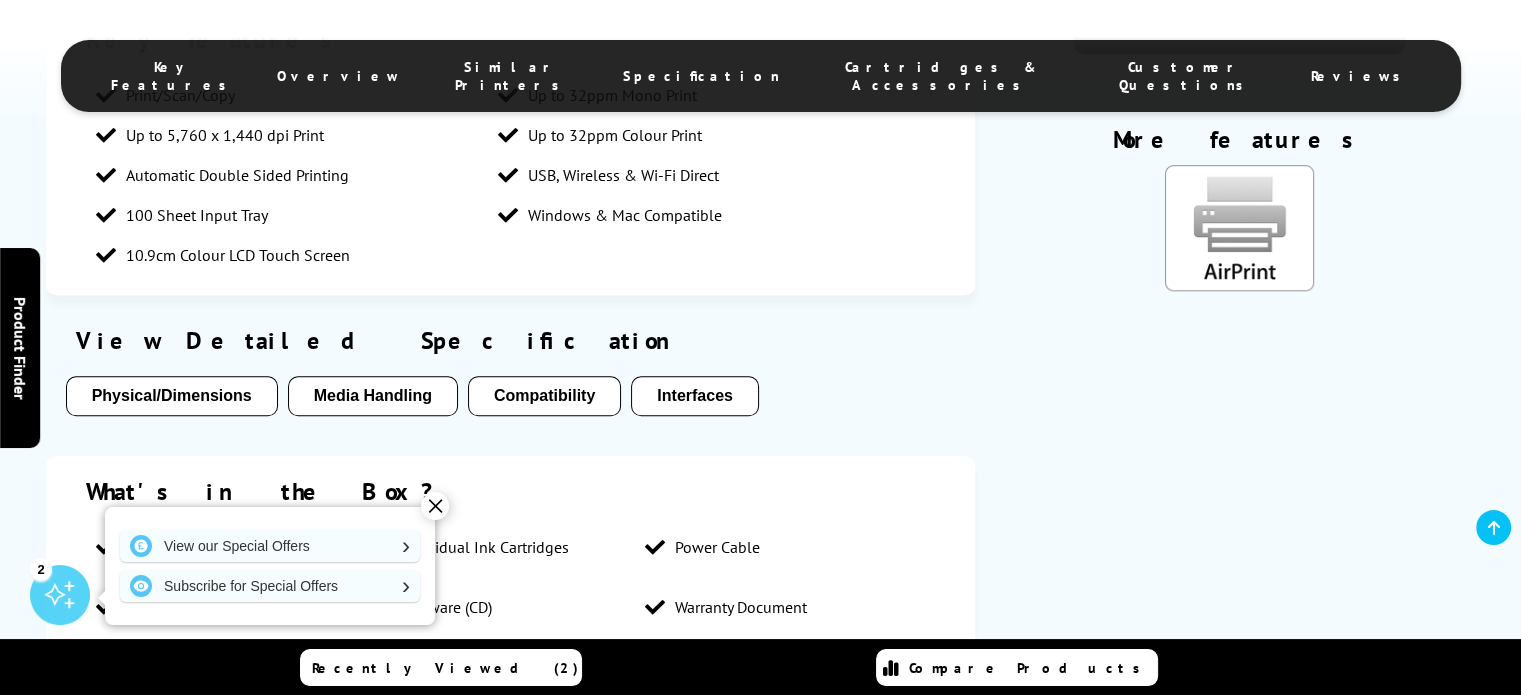 click on "Physical/Dimensions" at bounding box center (172, 396) 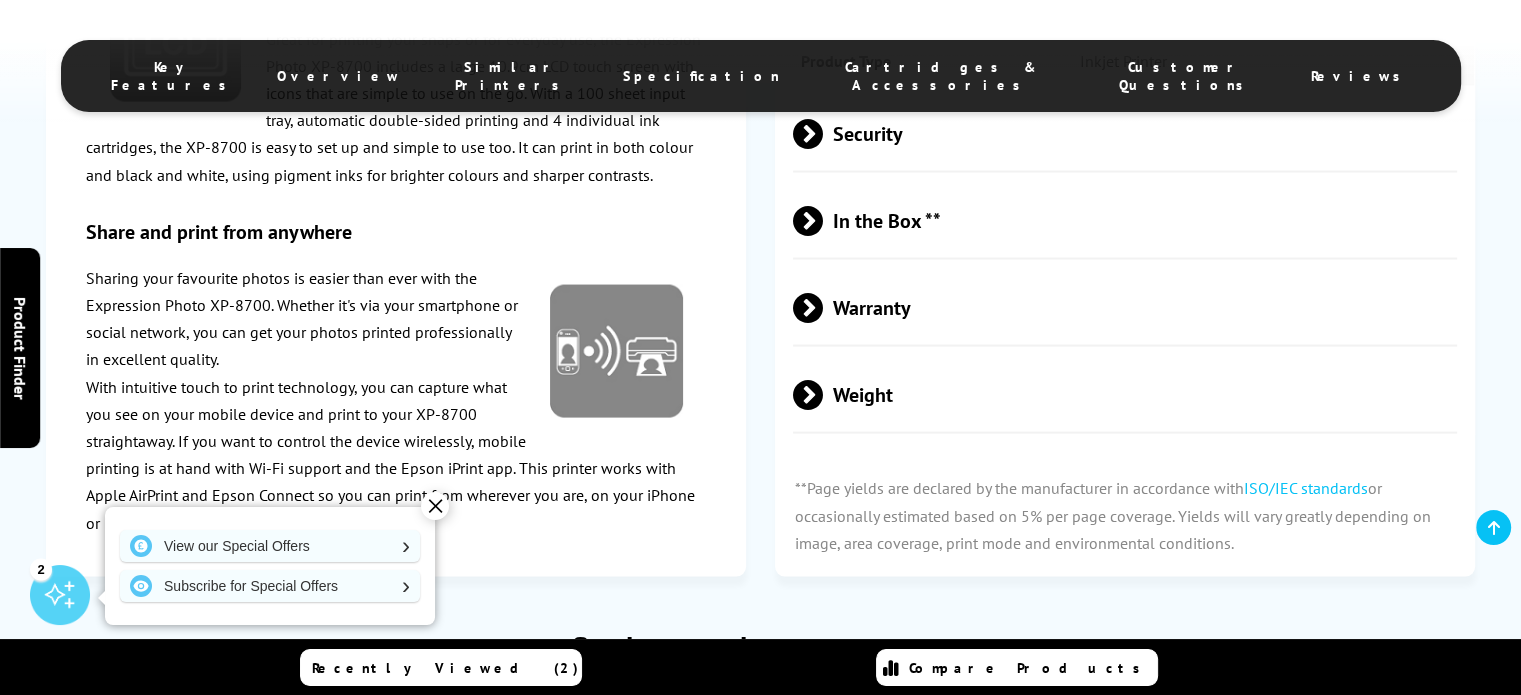scroll, scrollTop: 4058, scrollLeft: 0, axis: vertical 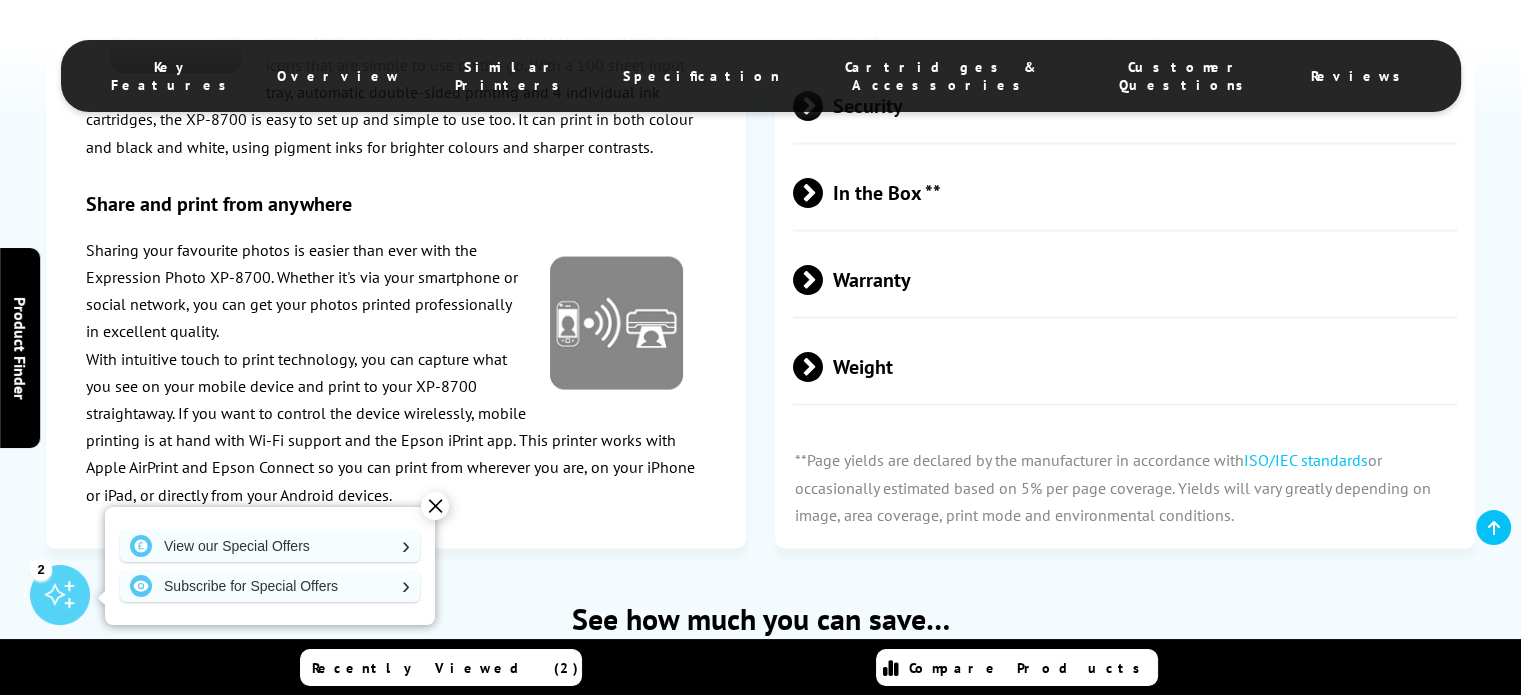 click on "Weight" at bounding box center (1125, 366) 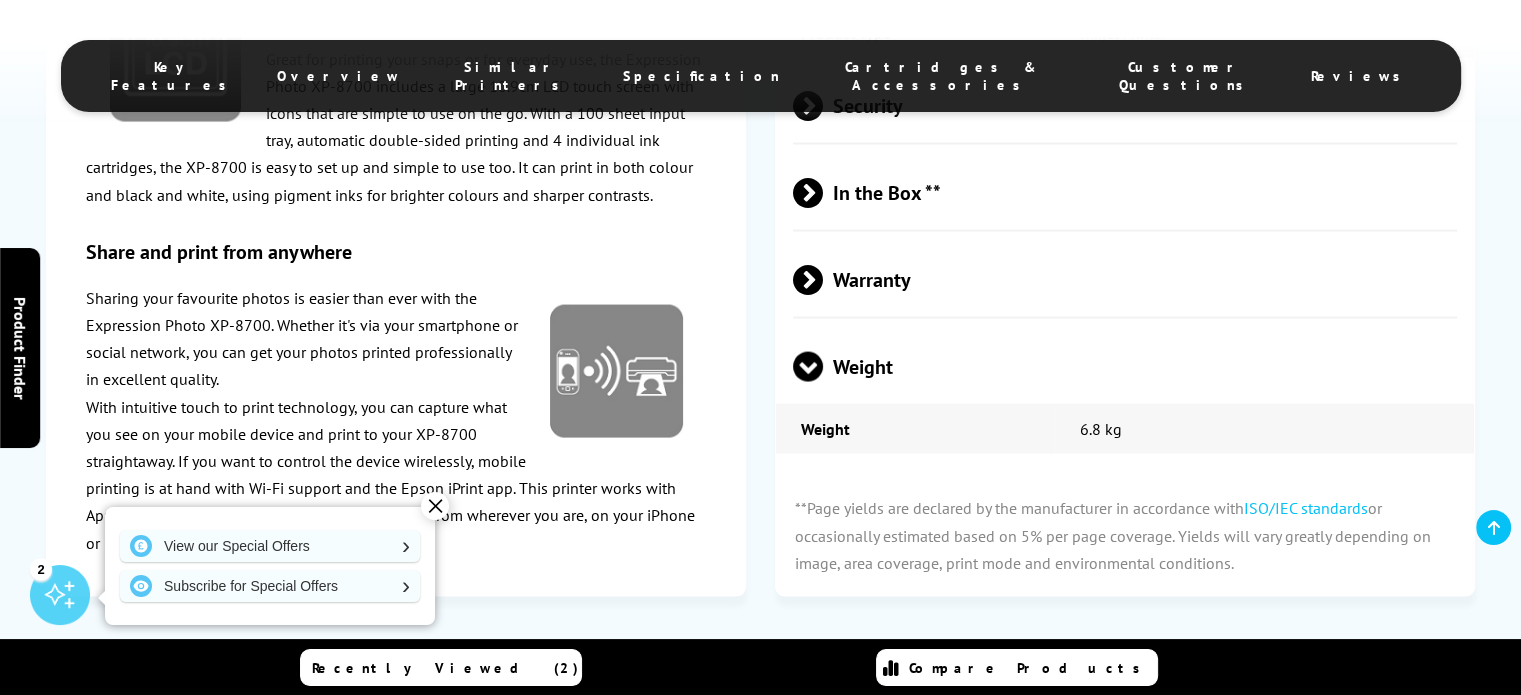 click on "Weight" at bounding box center [1125, 366] 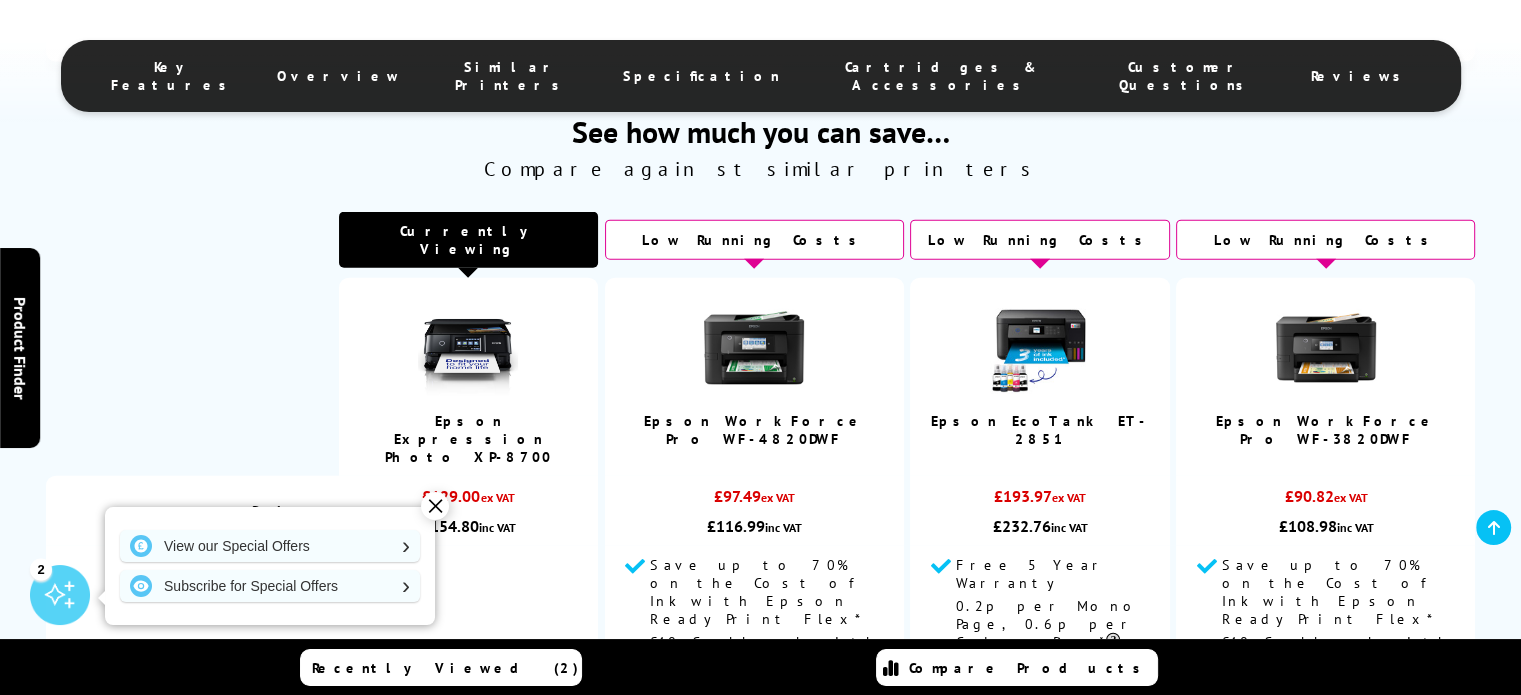 scroll, scrollTop: 4558, scrollLeft: 0, axis: vertical 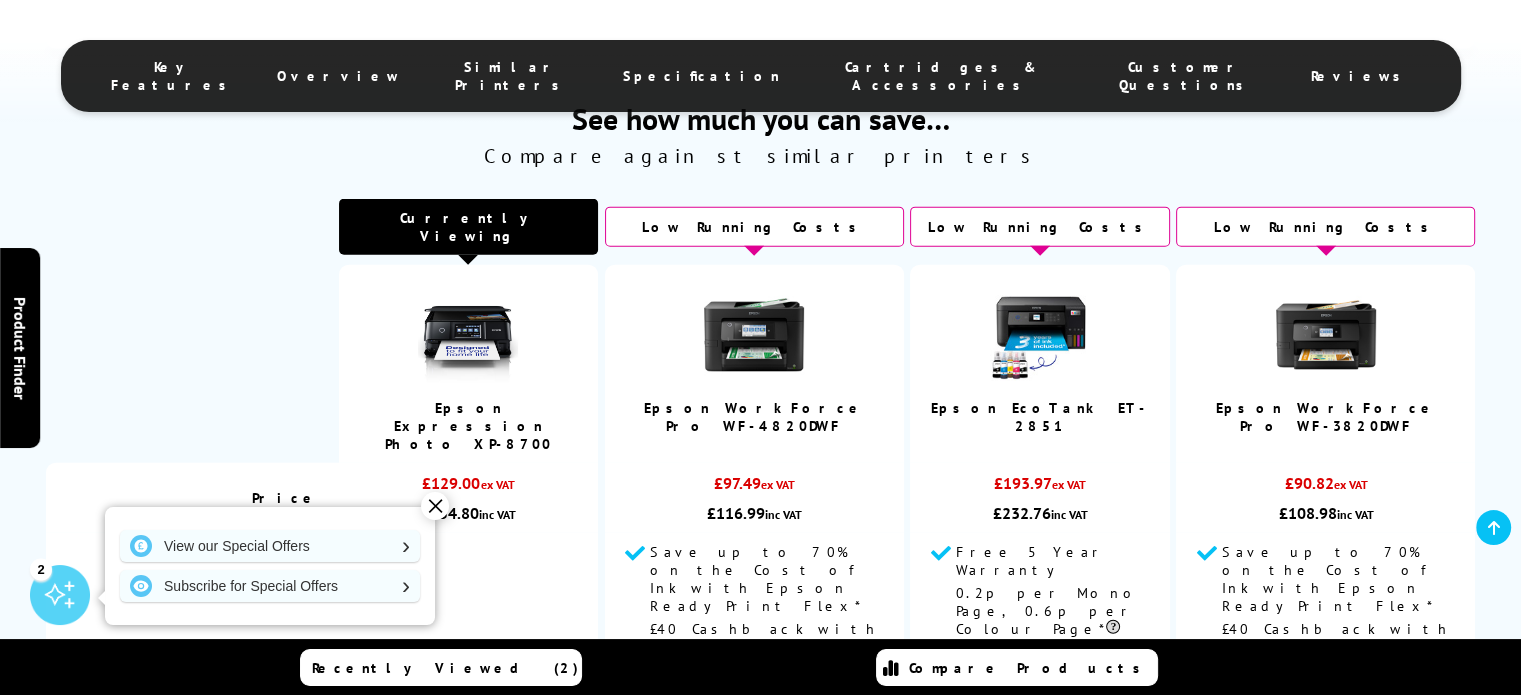 click at bounding box center (754, 335) 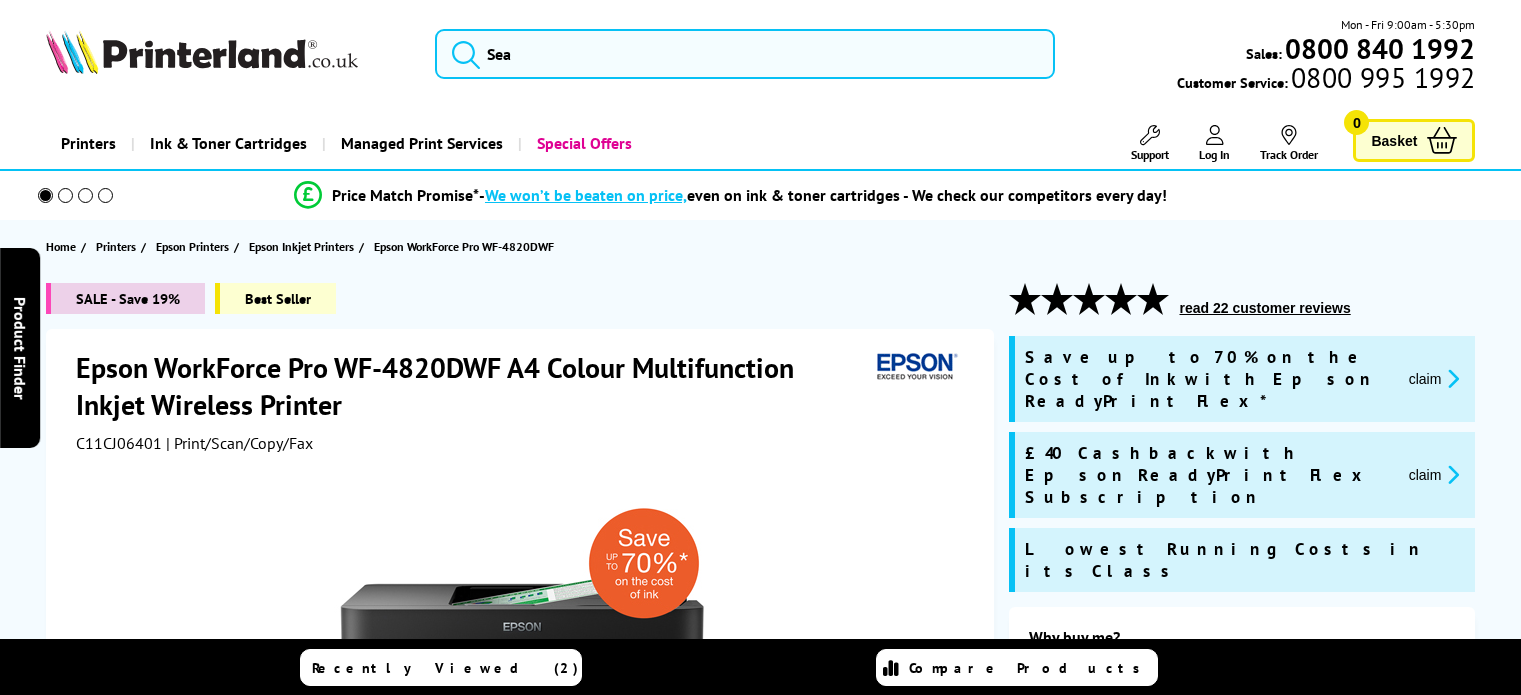 scroll, scrollTop: 0, scrollLeft: 0, axis: both 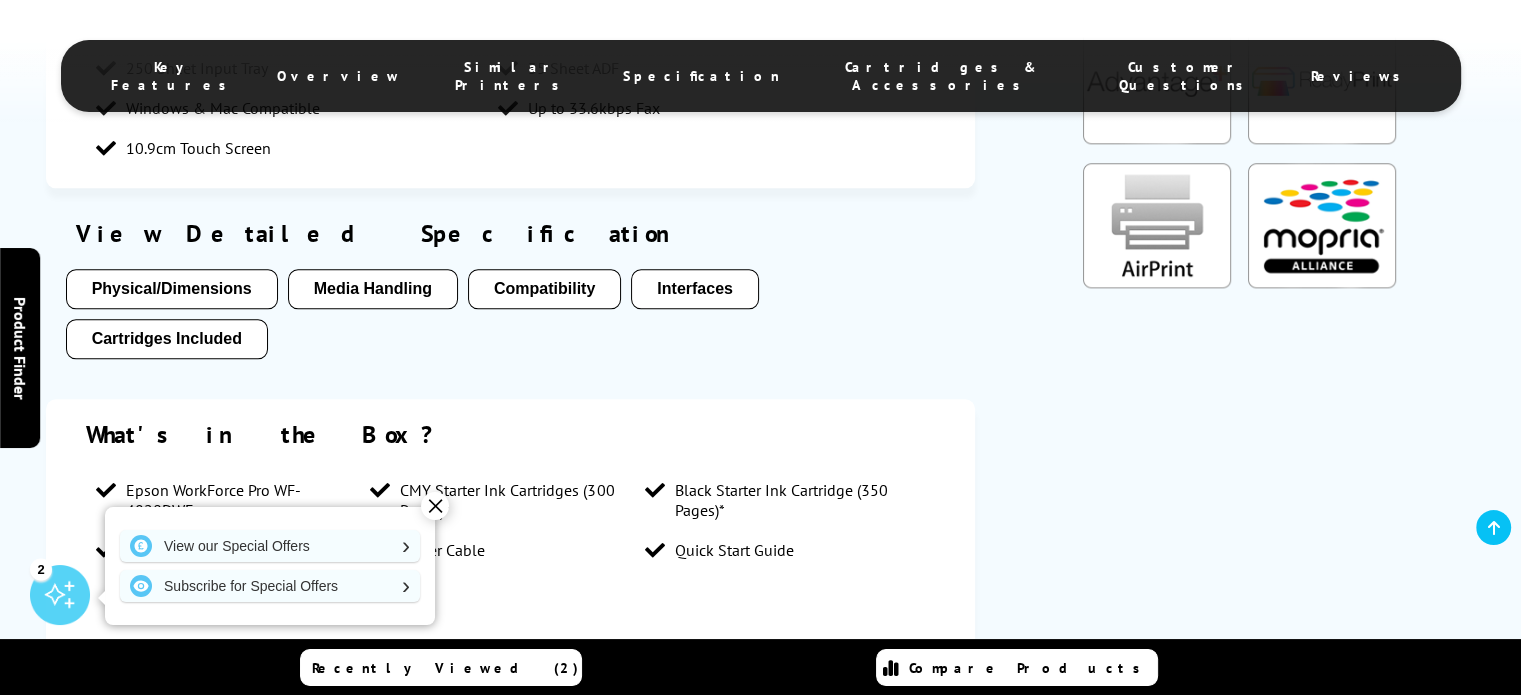 click on "Physical/Dimensions" at bounding box center [172, 289] 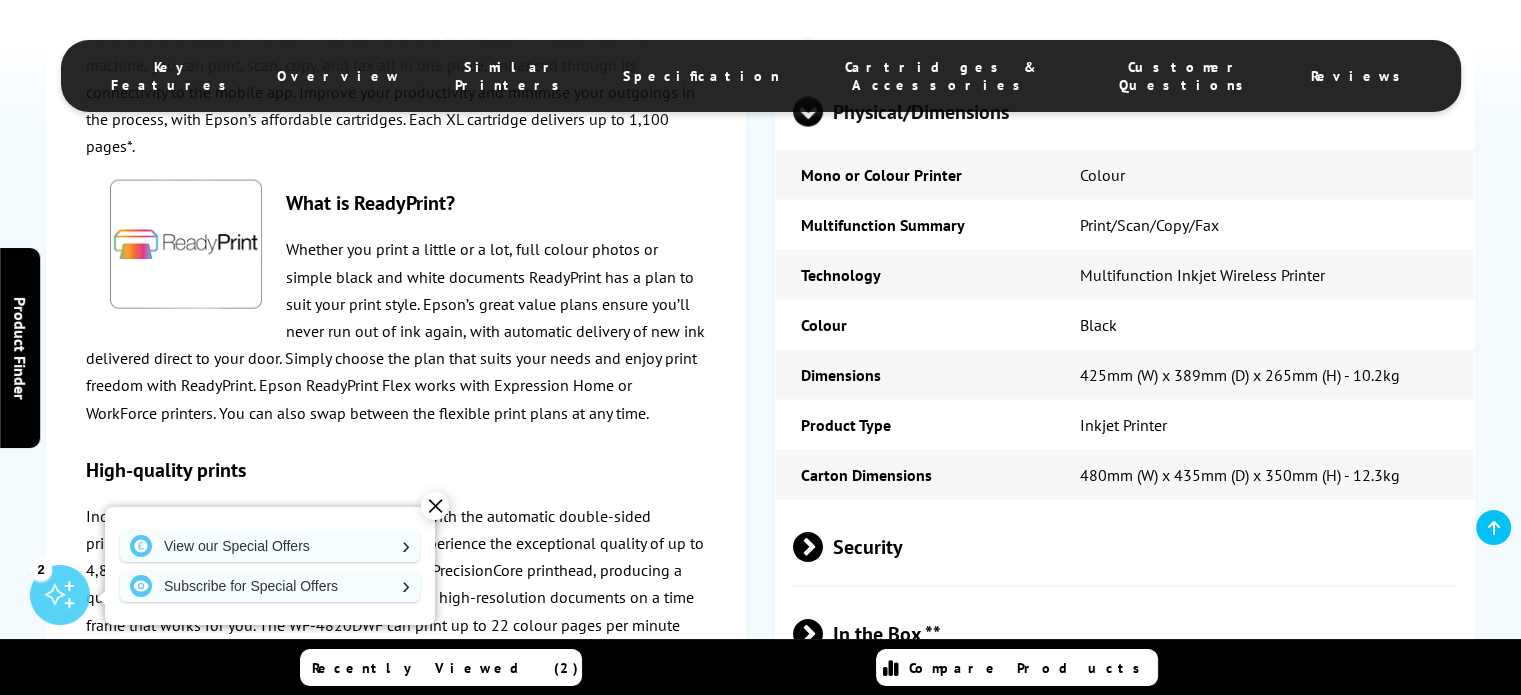 scroll, scrollTop: 4563, scrollLeft: 0, axis: vertical 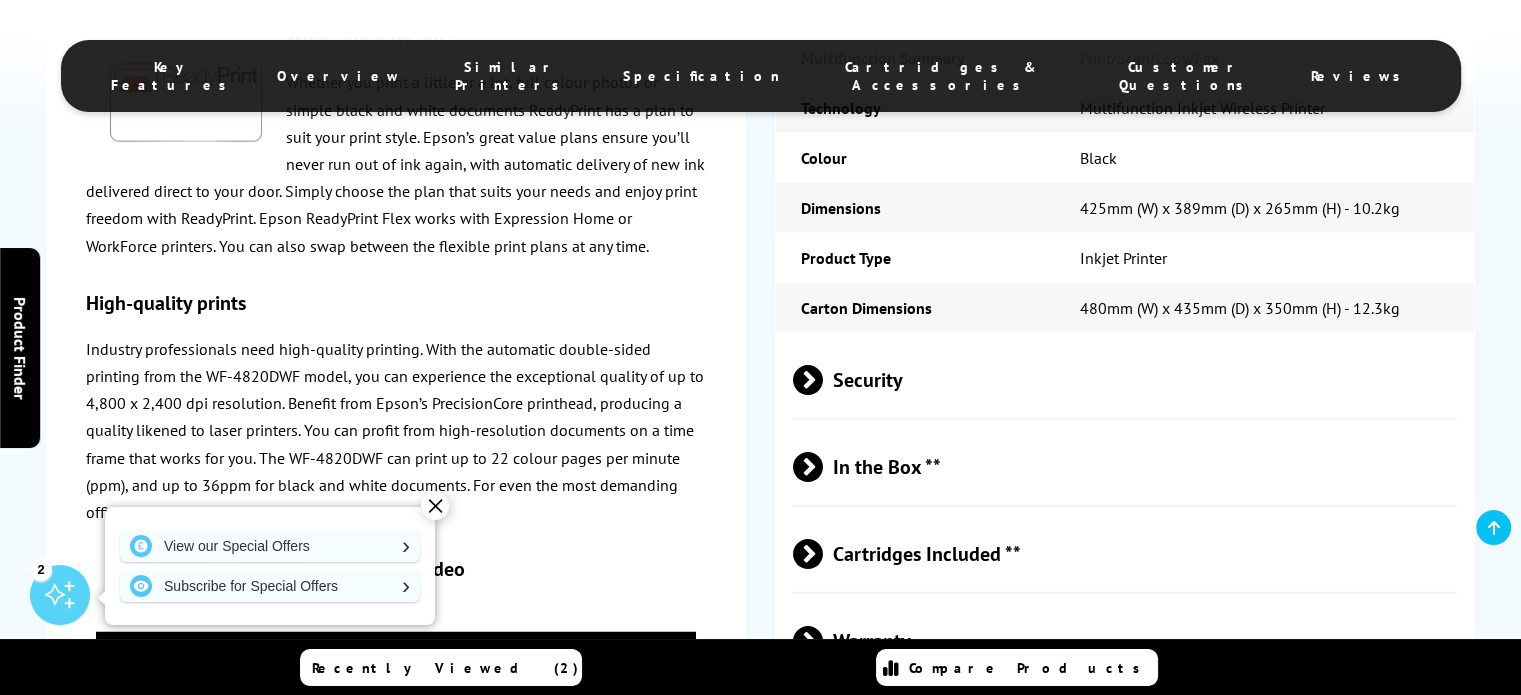 click on "Cartridges Included **" at bounding box center [1125, 554] 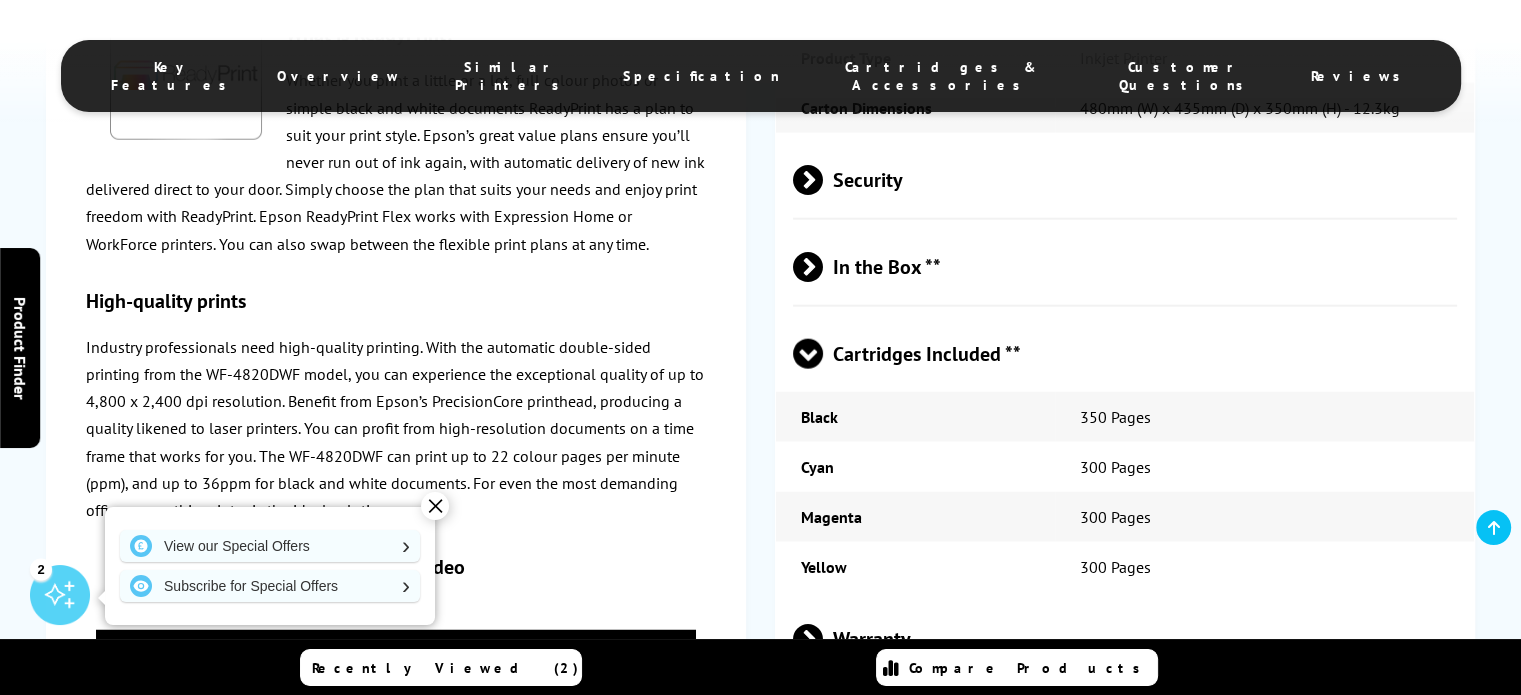 scroll, scrollTop: 4063, scrollLeft: 0, axis: vertical 